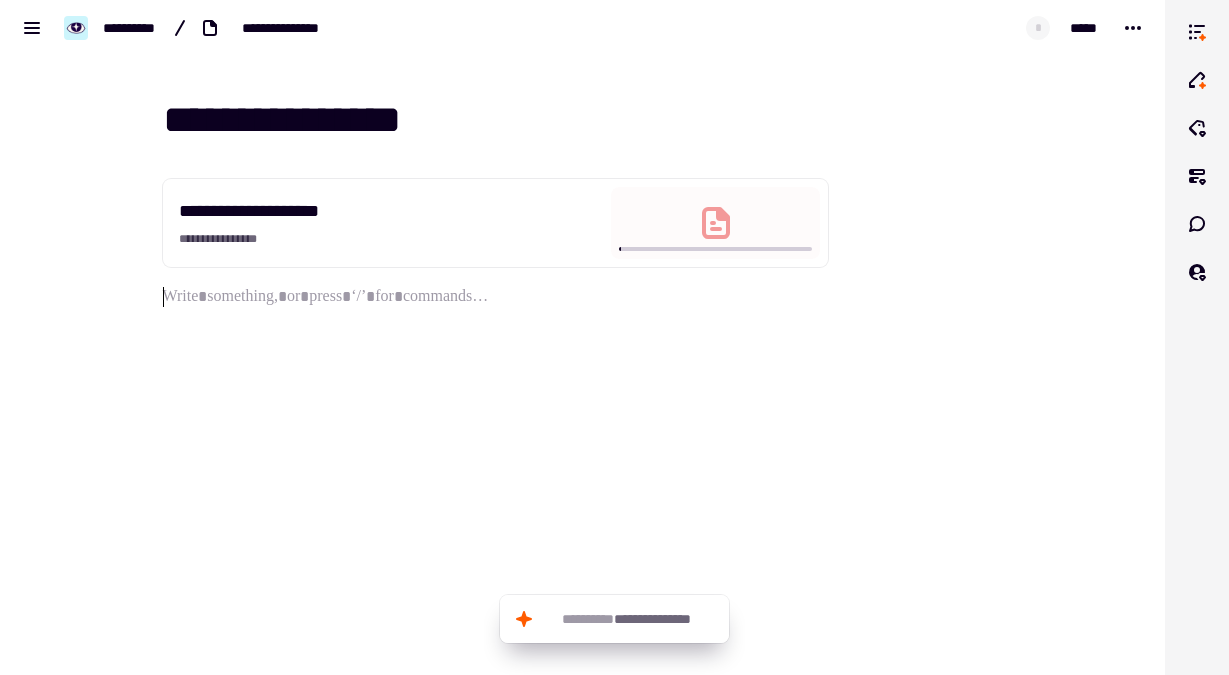 scroll, scrollTop: 0, scrollLeft: 0, axis: both 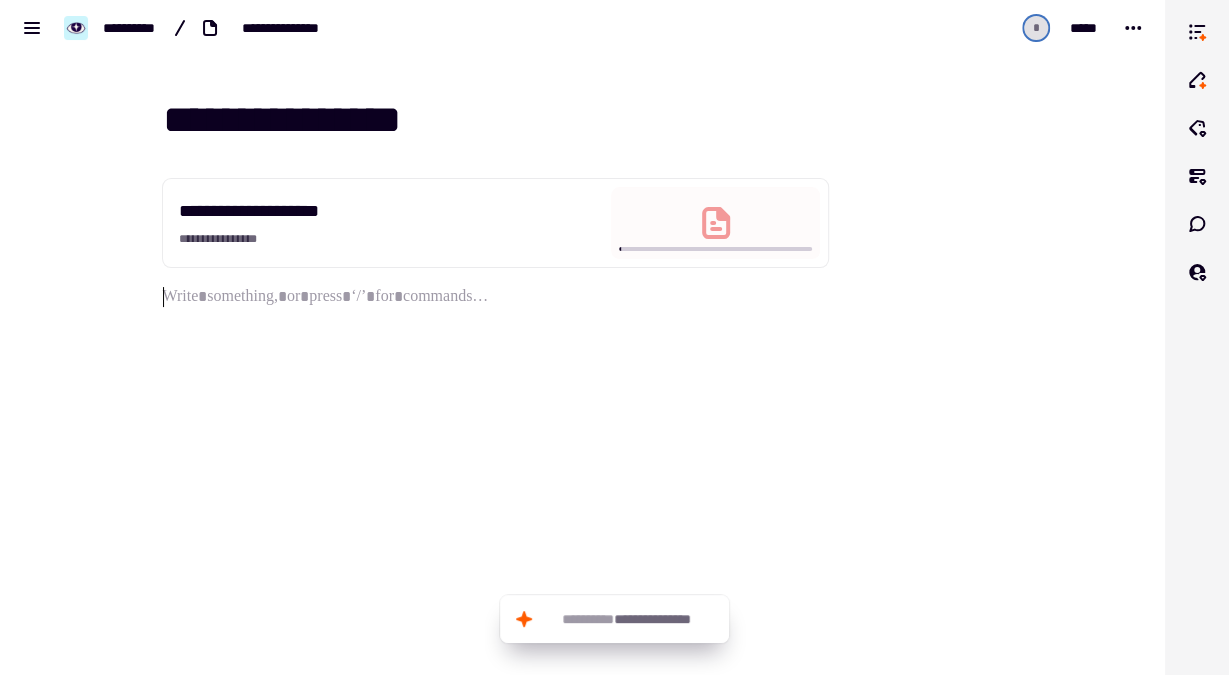 click on "[FIRST] [LAST] [SSN] [EMAIL] [PHONE] [ADDRESS]" at bounding box center (583, 329) 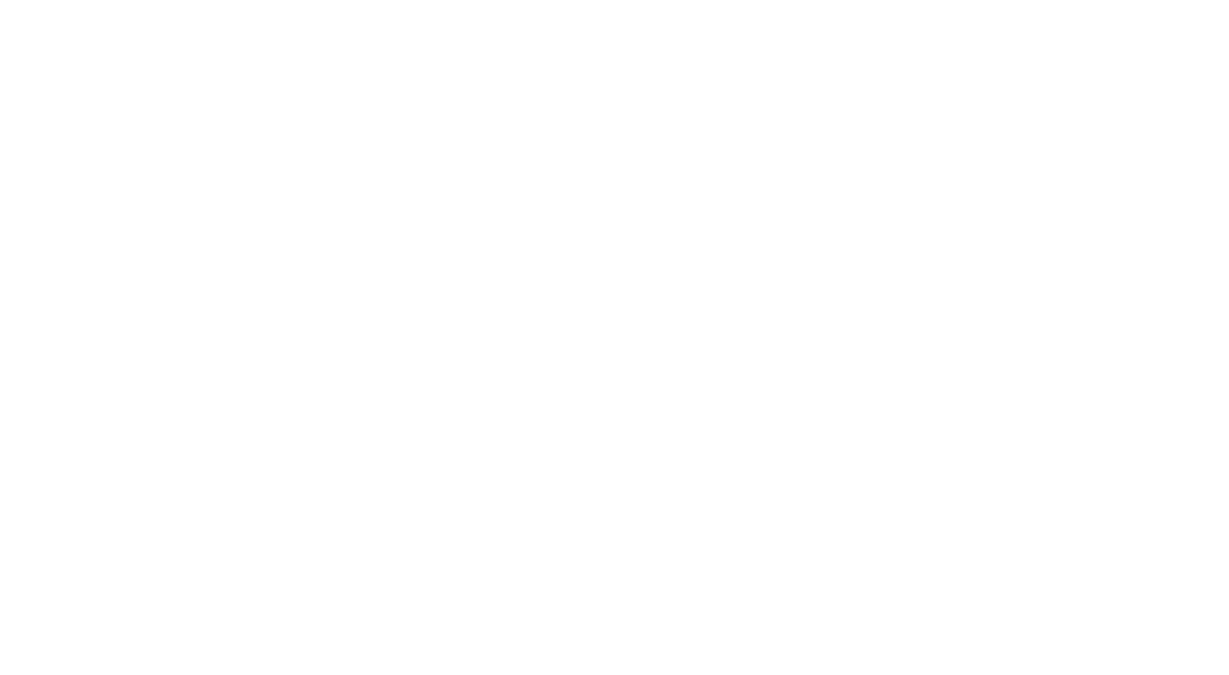 scroll, scrollTop: 0, scrollLeft: 0, axis: both 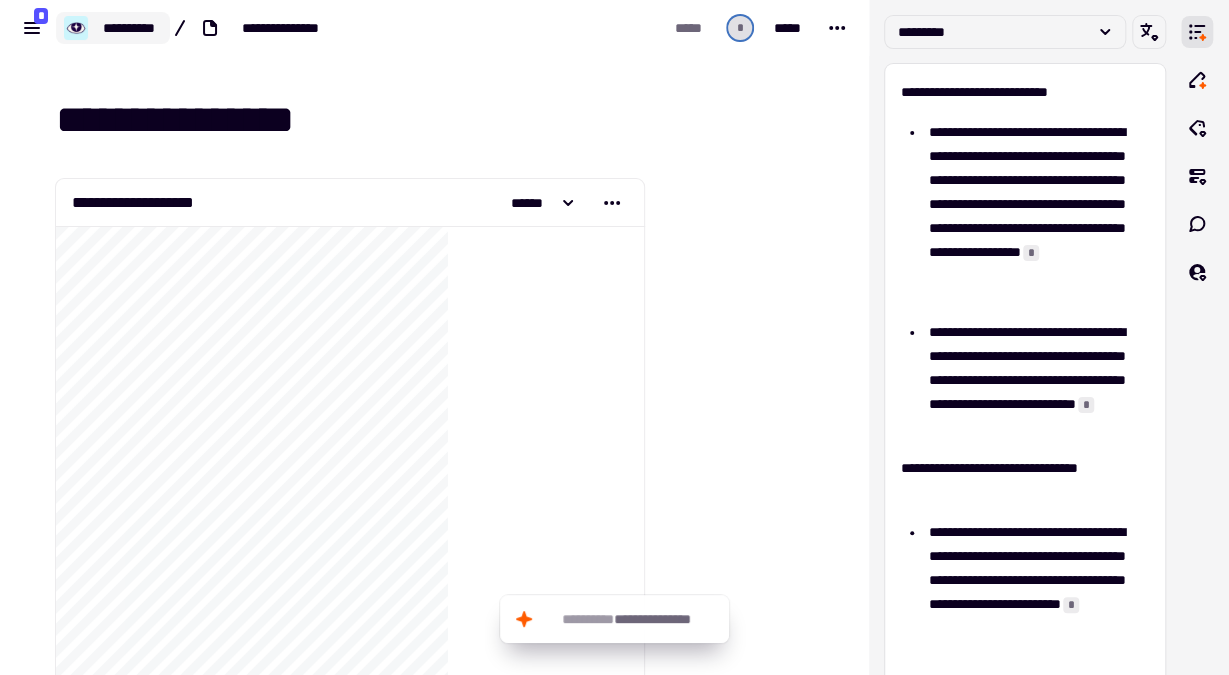 click on "**********" 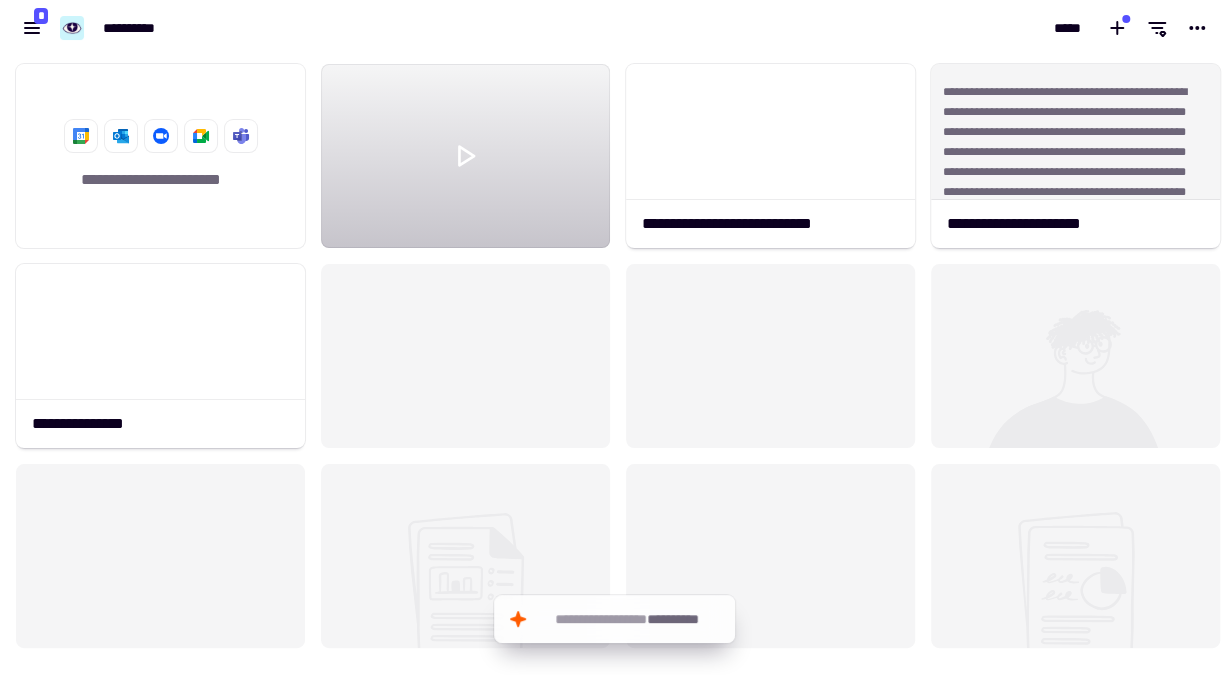 scroll, scrollTop: 18, scrollLeft: 18, axis: both 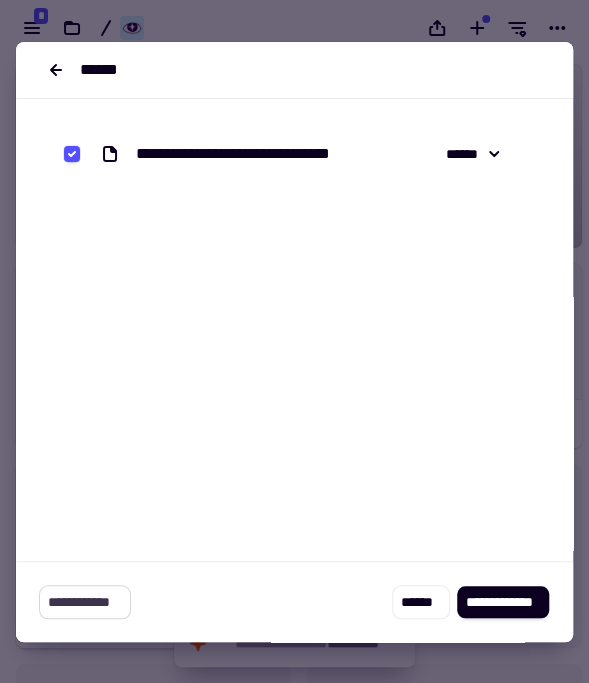 click on "**********" 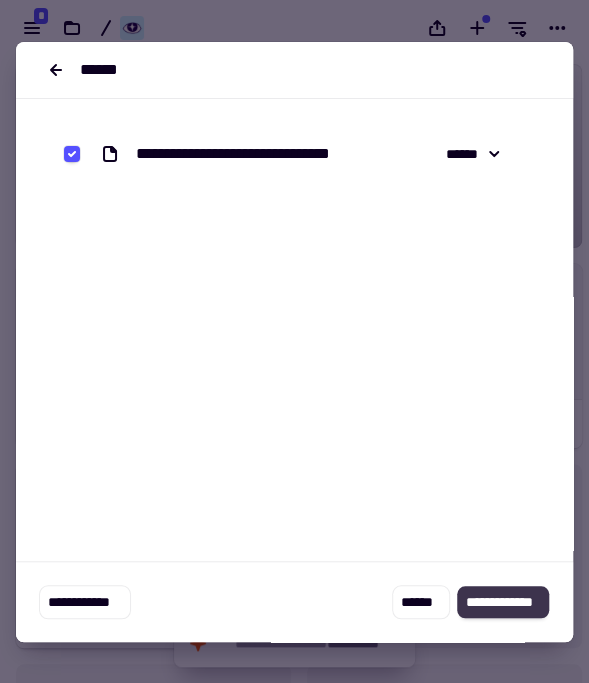 click on "**********" 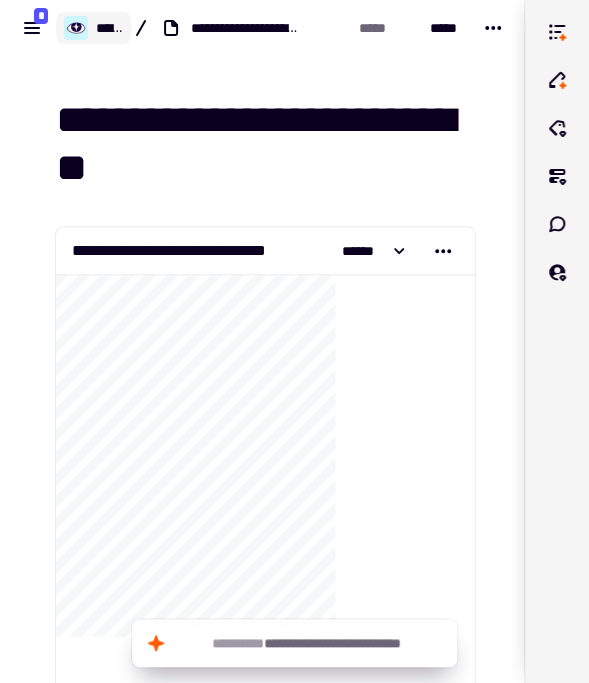 click on "**********" 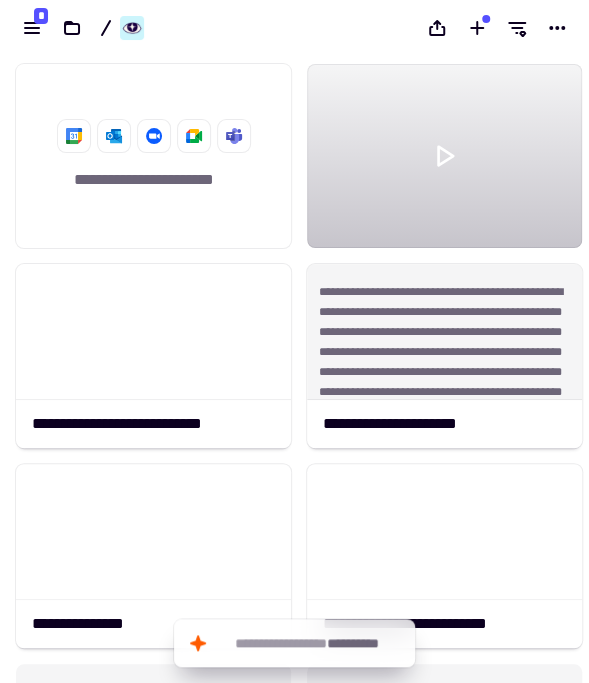 scroll, scrollTop: 18, scrollLeft: 18, axis: both 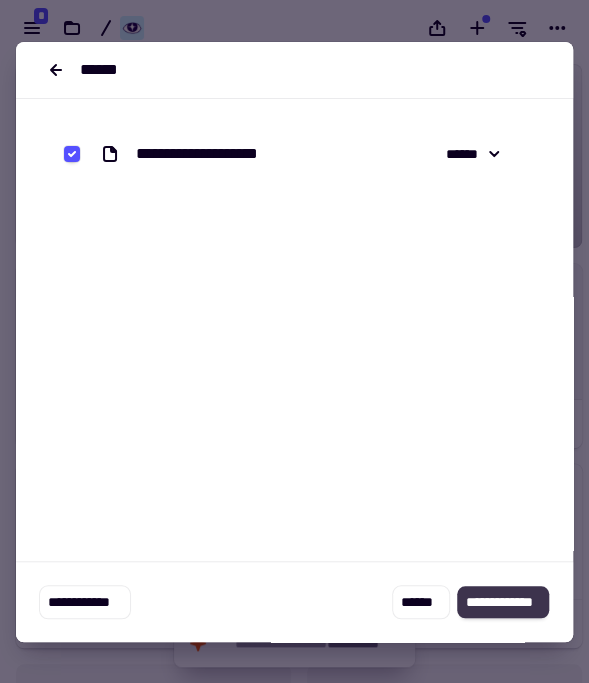 click on "**********" 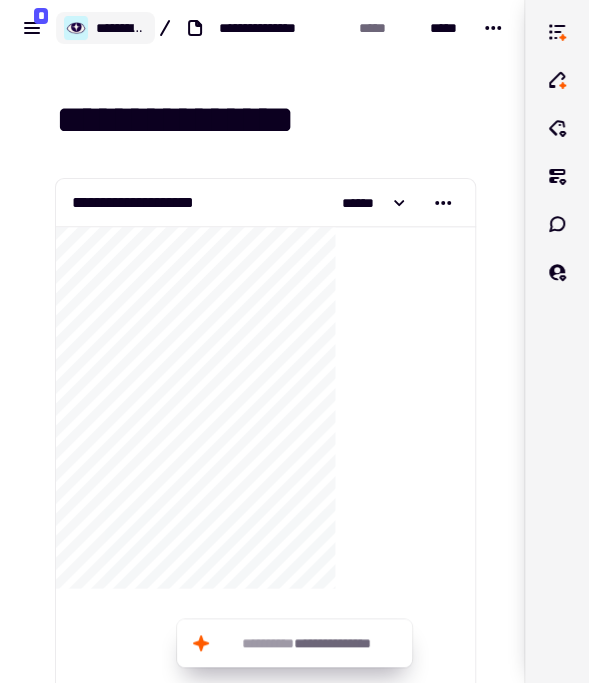 click on "**********" 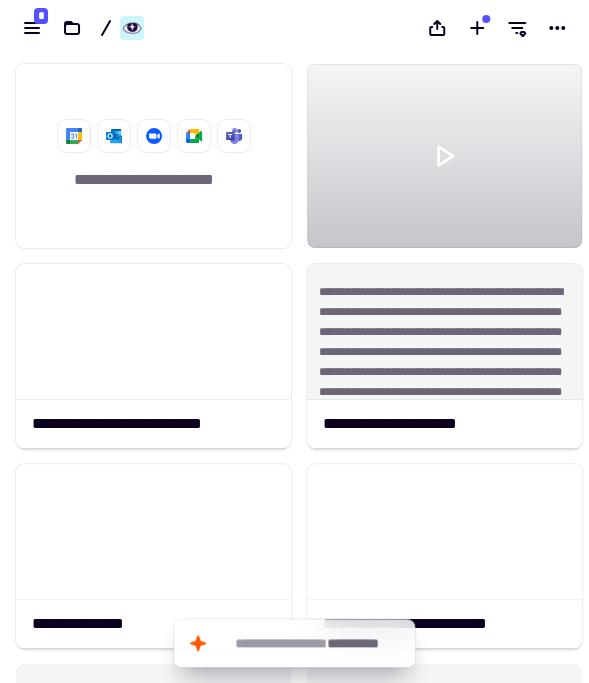 scroll, scrollTop: 18, scrollLeft: 18, axis: both 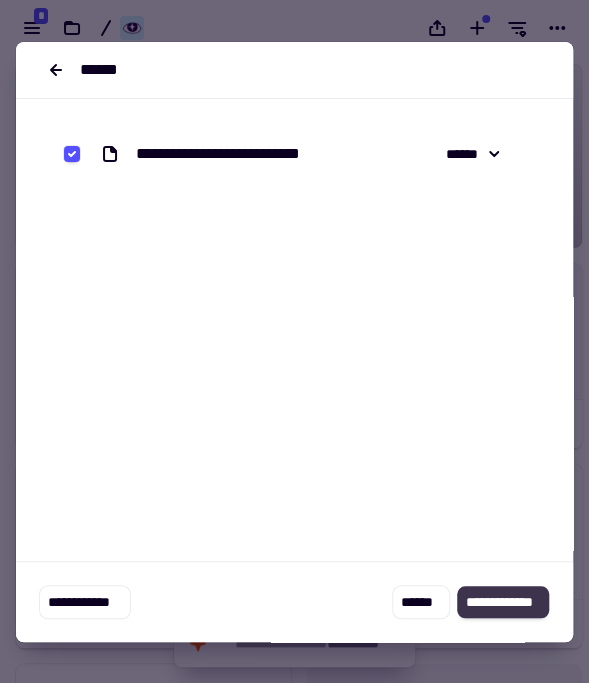 click on "**********" 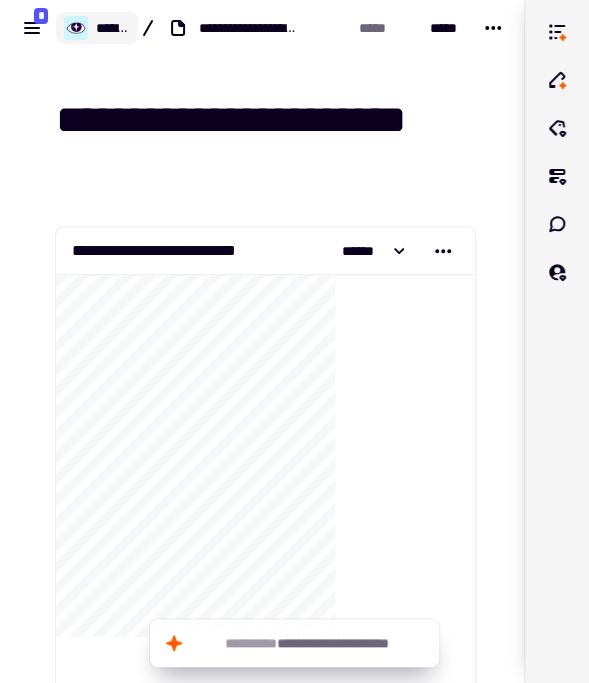 click on "**********" 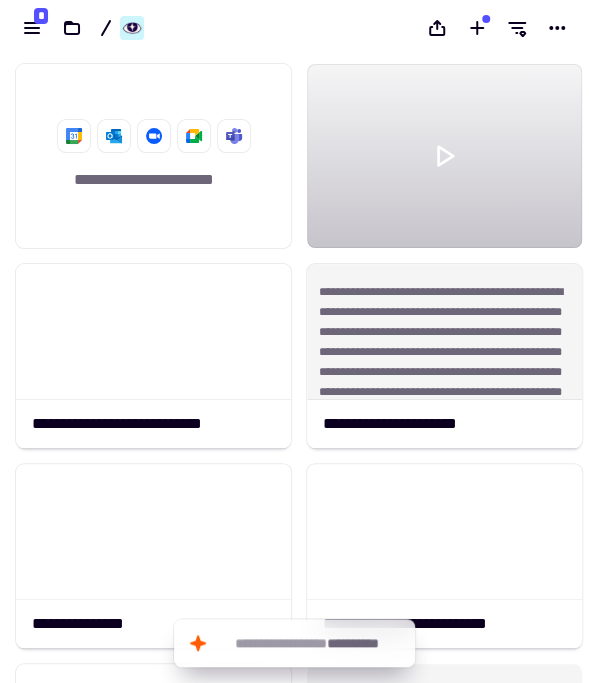 scroll, scrollTop: 18, scrollLeft: 18, axis: both 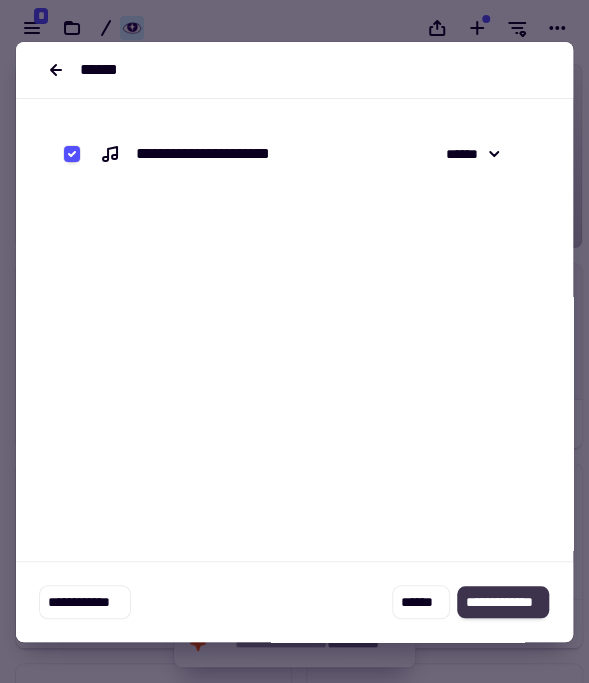 click on "**********" 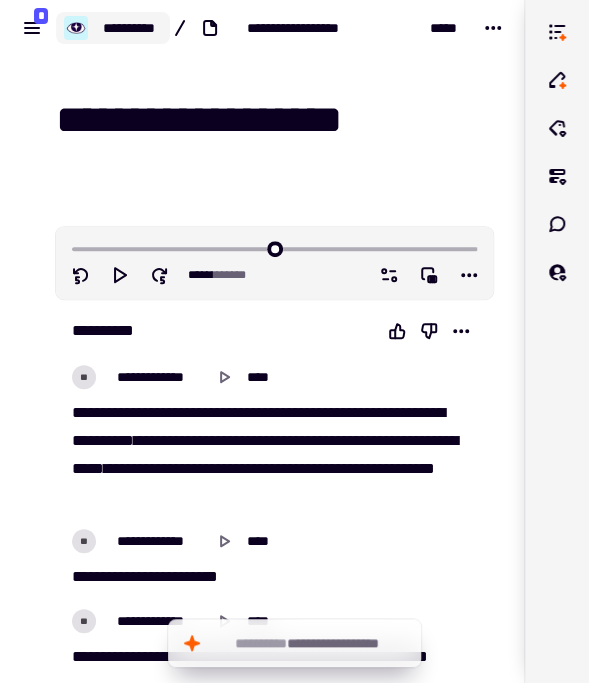 click on "**********" 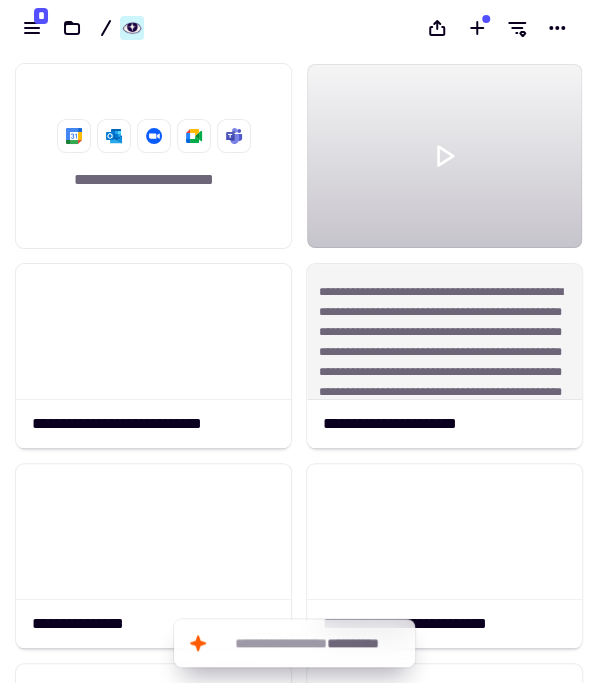 scroll, scrollTop: 18, scrollLeft: 18, axis: both 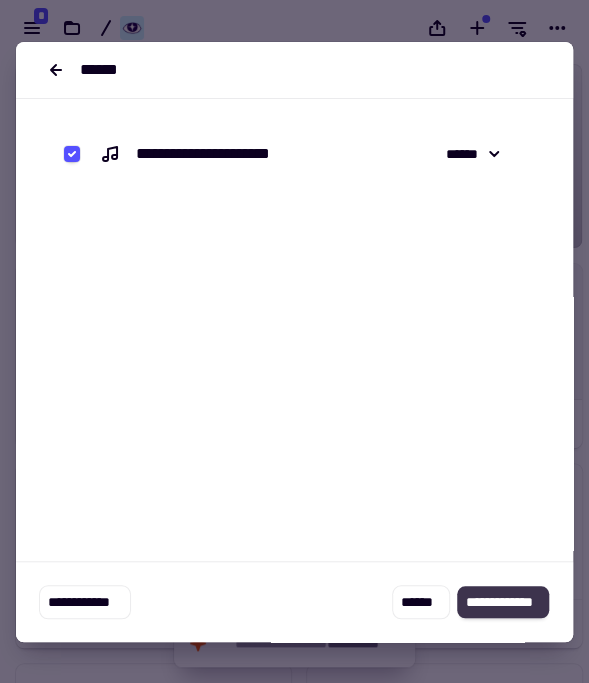 click on "**********" 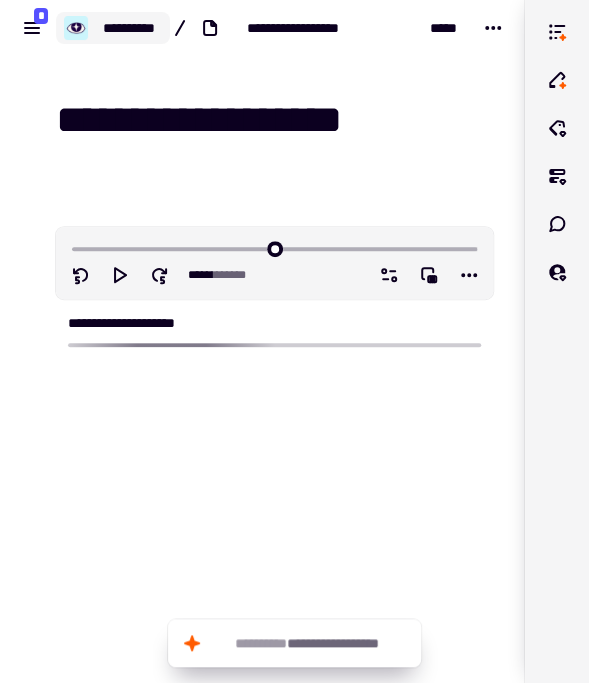 click on "**********" 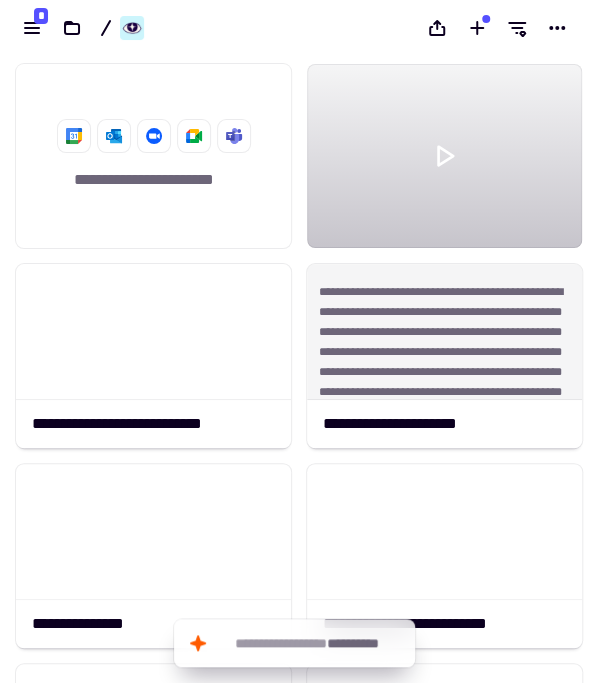 scroll, scrollTop: 18, scrollLeft: 18, axis: both 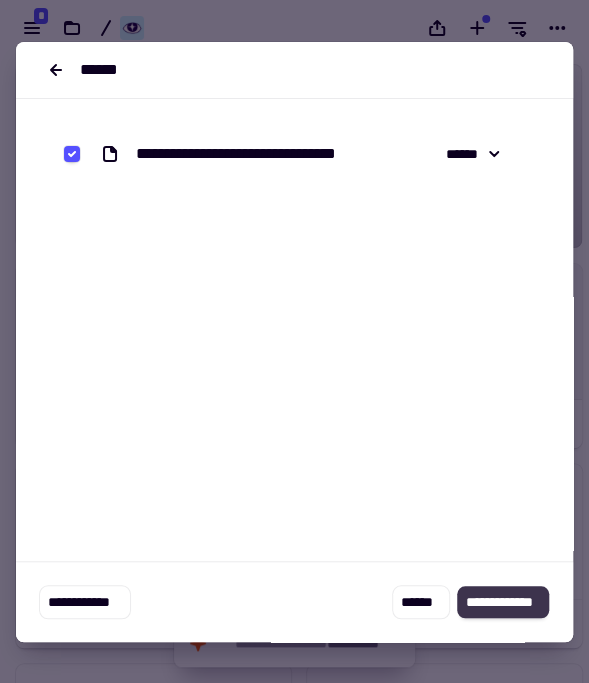 click on "**********" 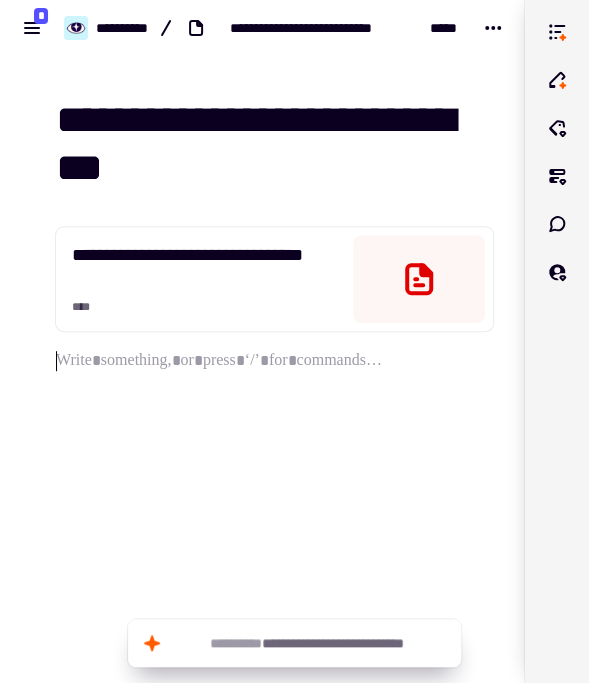 click at bounding box center (274, 493) 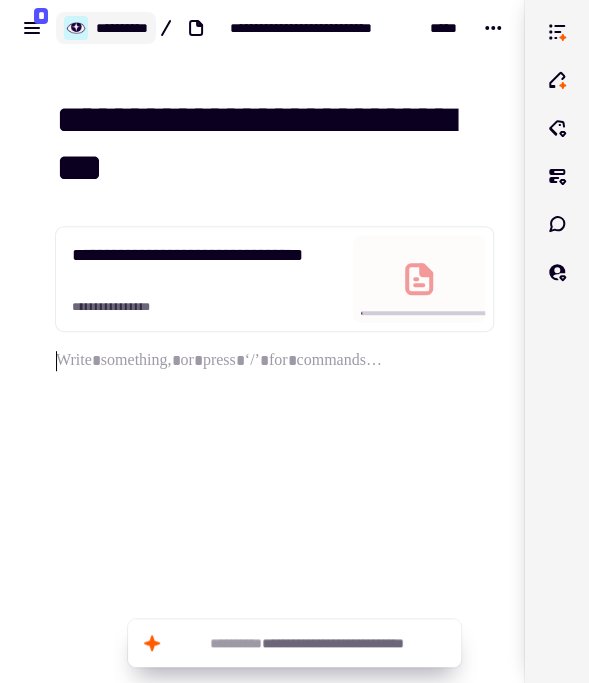 click on "**********" 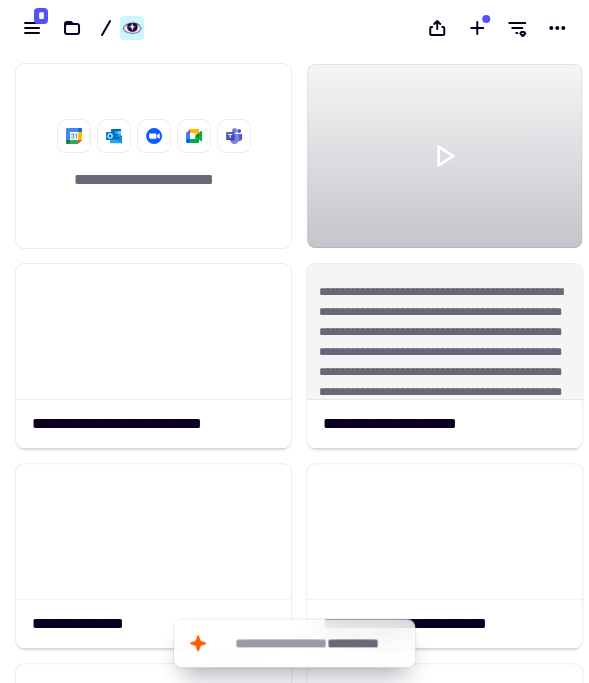 scroll, scrollTop: 18, scrollLeft: 18, axis: both 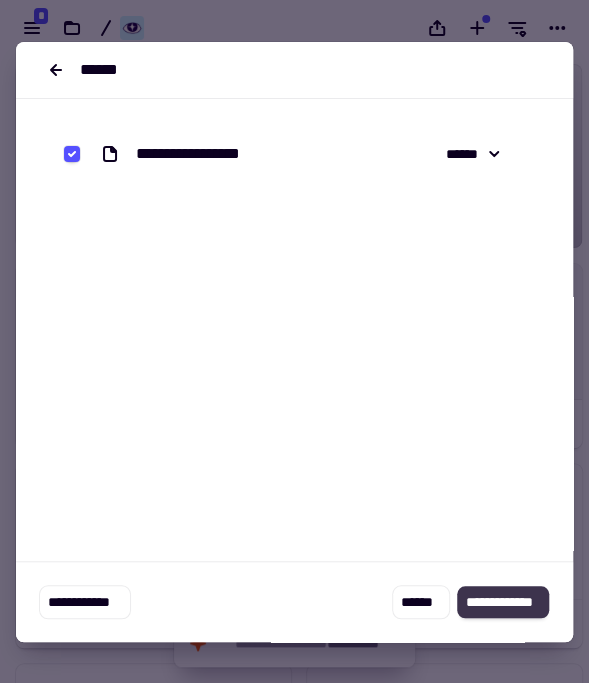 click on "**********" 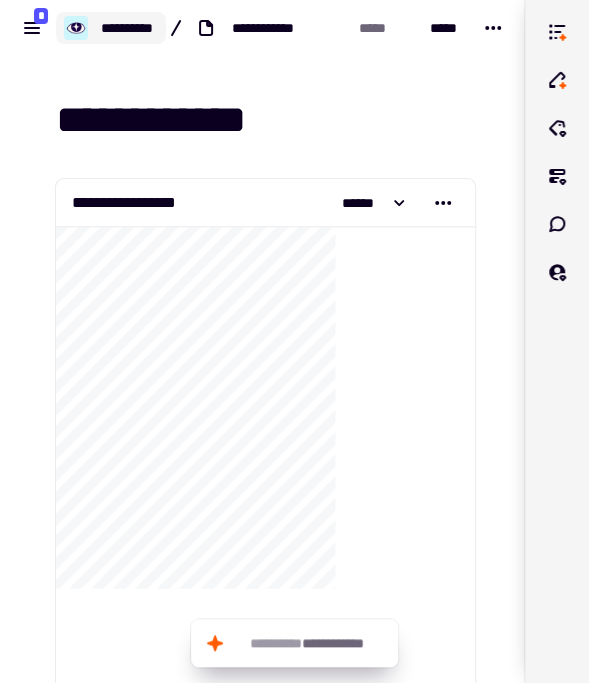 click on "**********" 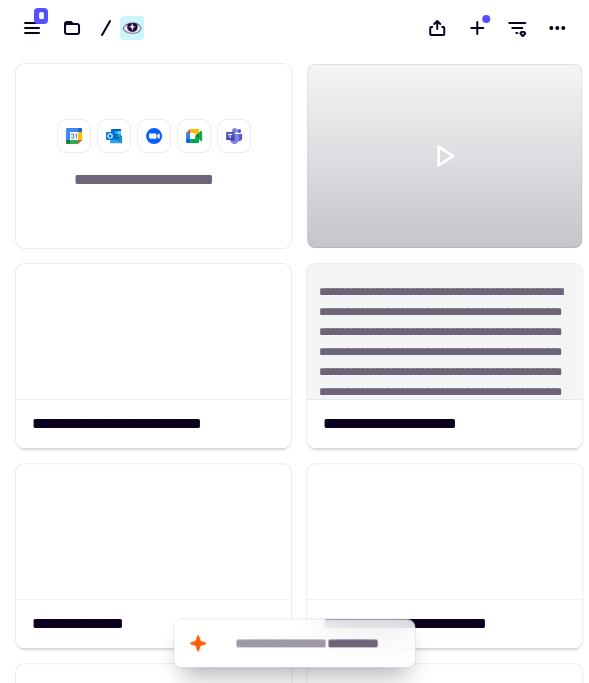 scroll, scrollTop: 18, scrollLeft: 18, axis: both 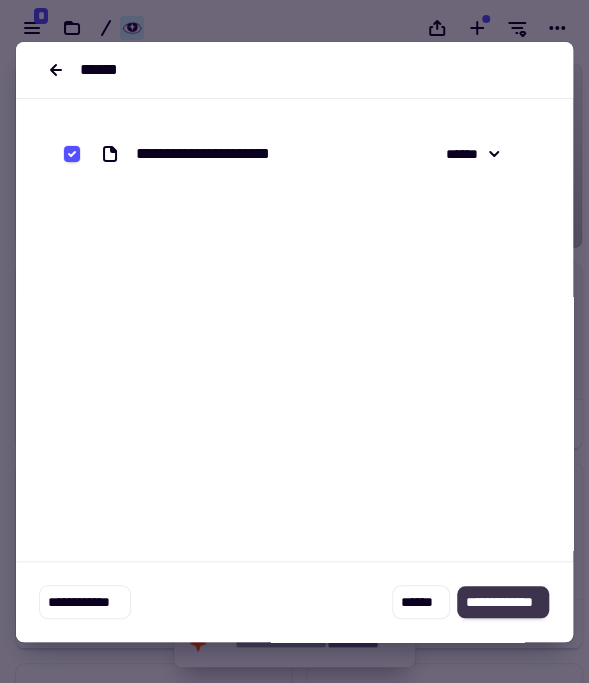 click on "**********" 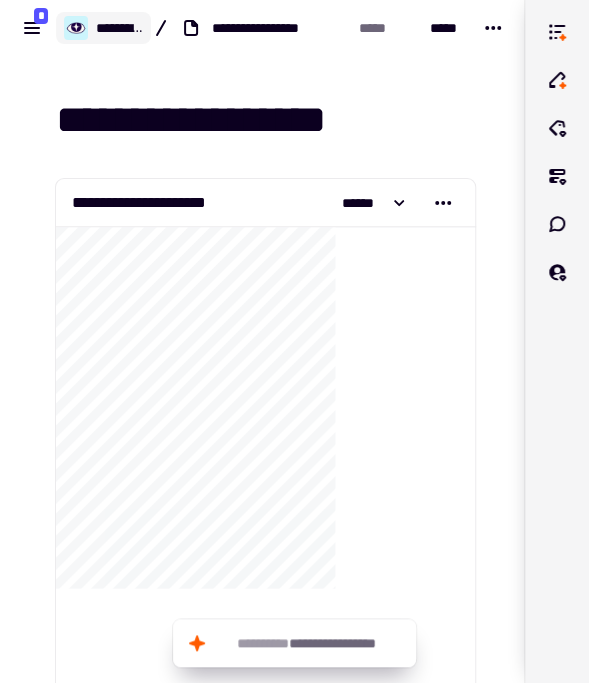 click on "**********" 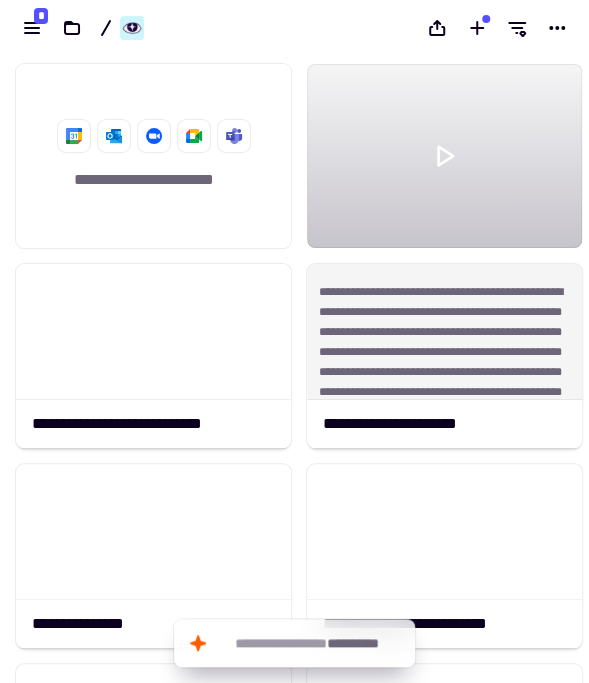 scroll, scrollTop: 18, scrollLeft: 18, axis: both 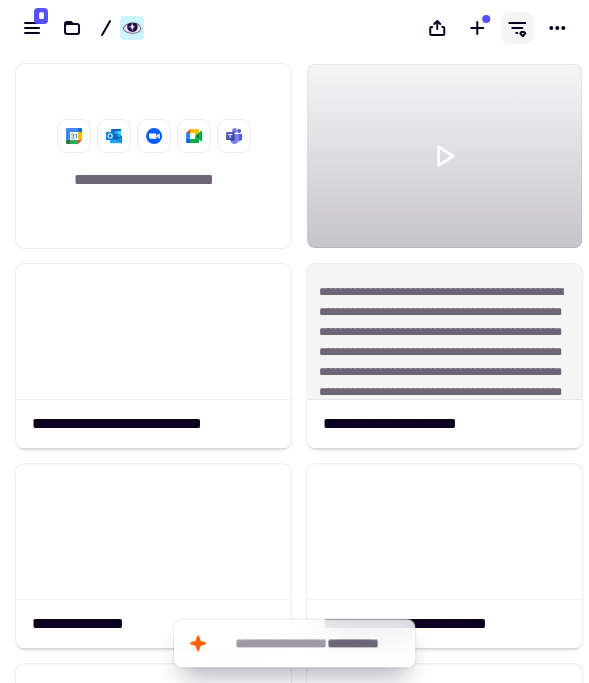 click 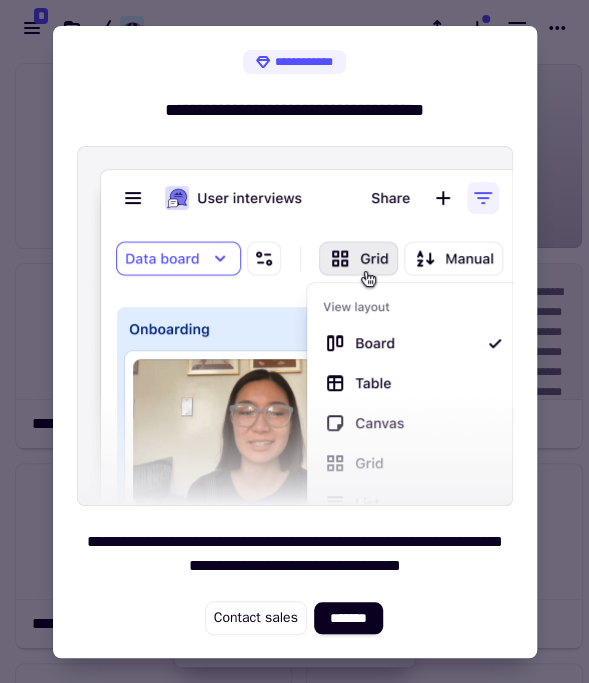 click at bounding box center [294, 341] 